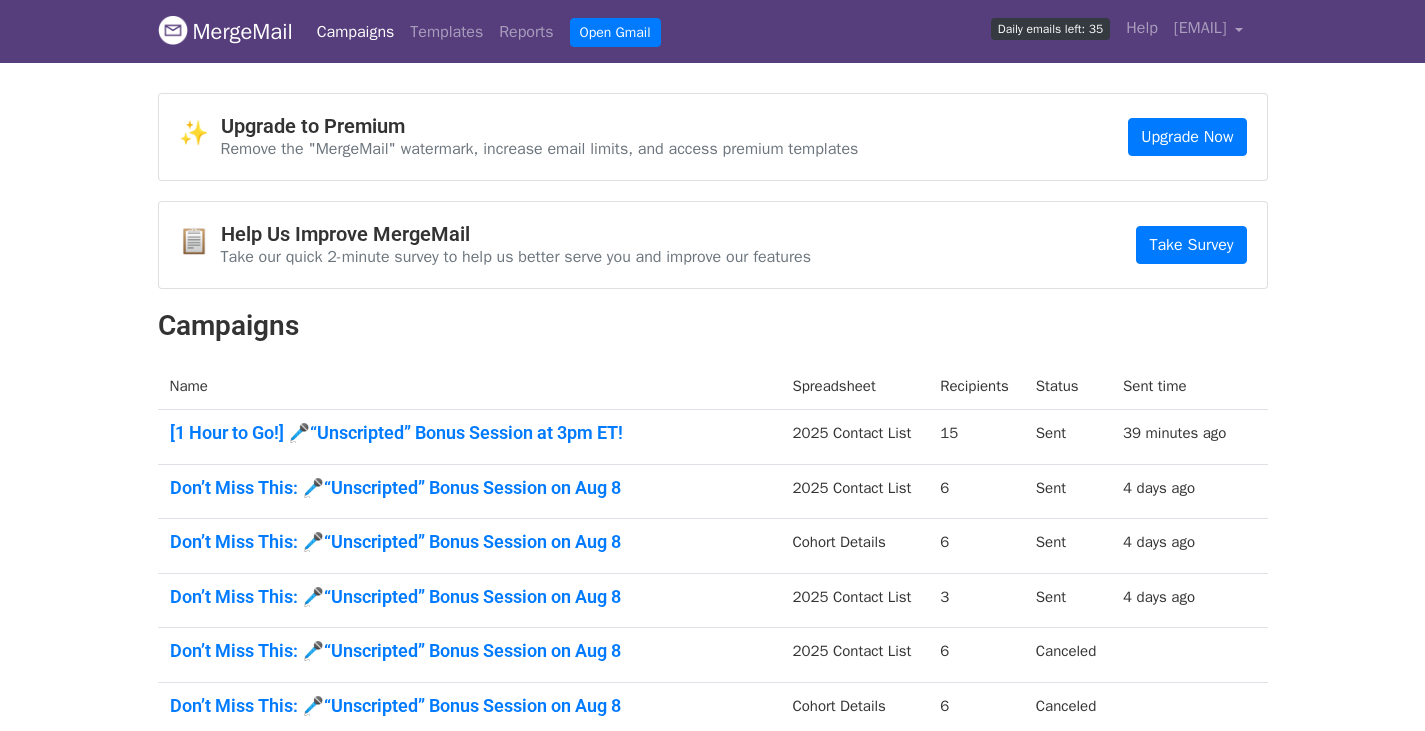 scroll, scrollTop: 0, scrollLeft: 0, axis: both 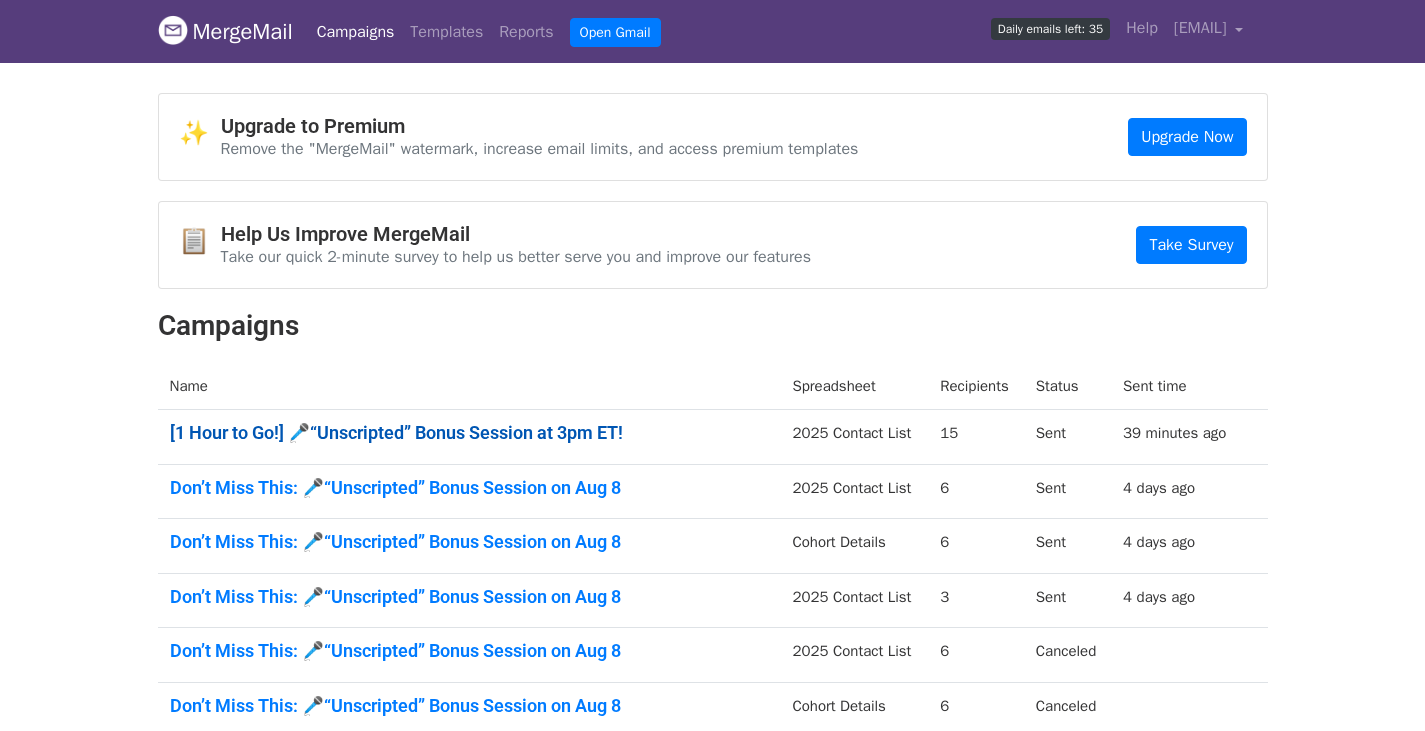 click on "[1 Hour to Go!] 🎤“Unscripted” Bonus Session at 3pm ET!" at bounding box center [469, 433] 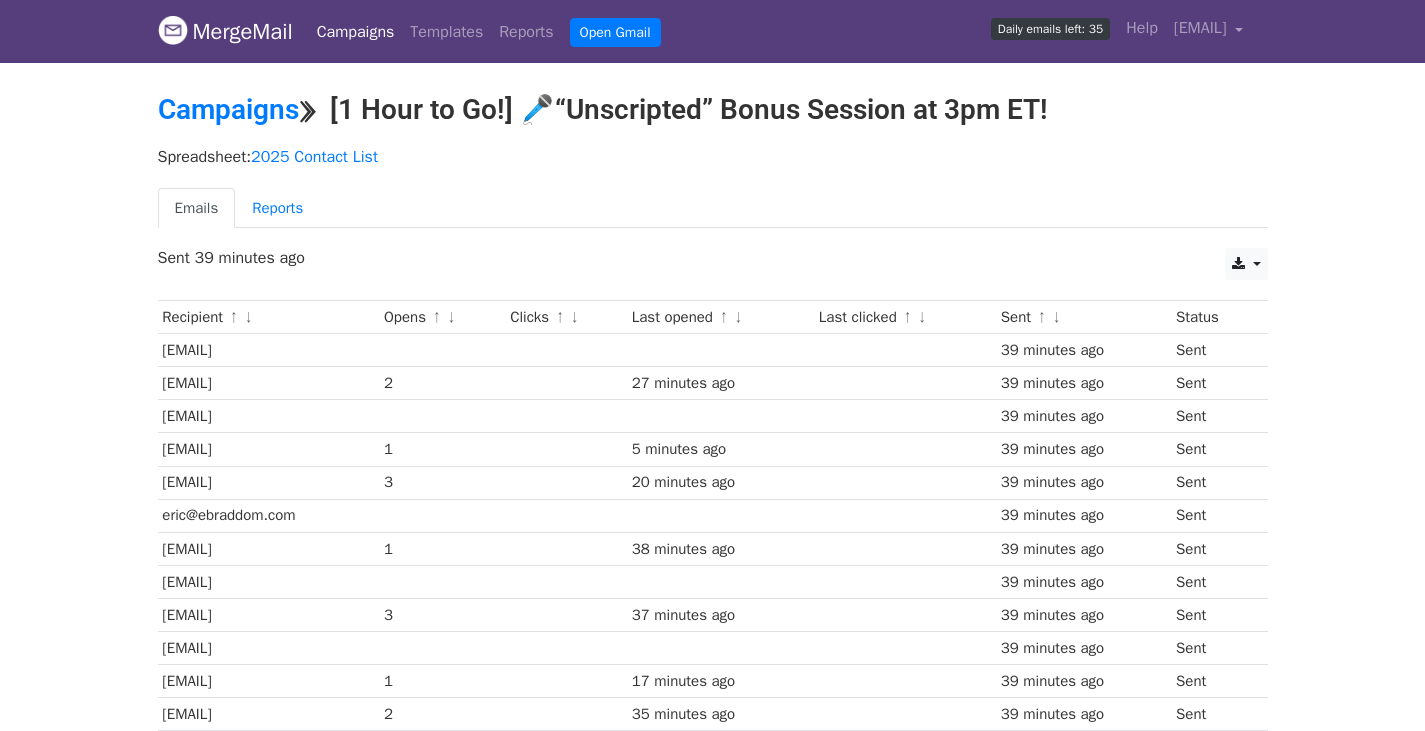 scroll, scrollTop: 0, scrollLeft: 0, axis: both 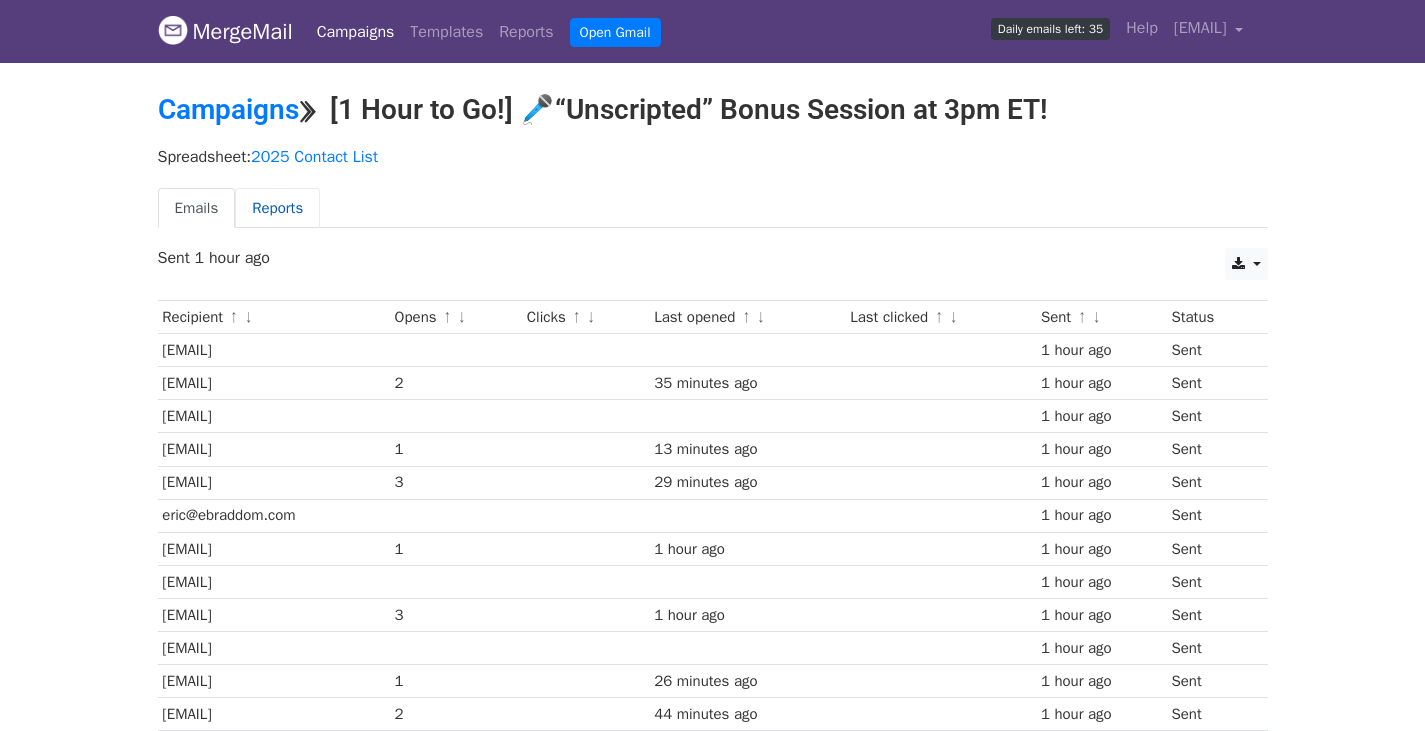 click on "Reports" at bounding box center (277, 208) 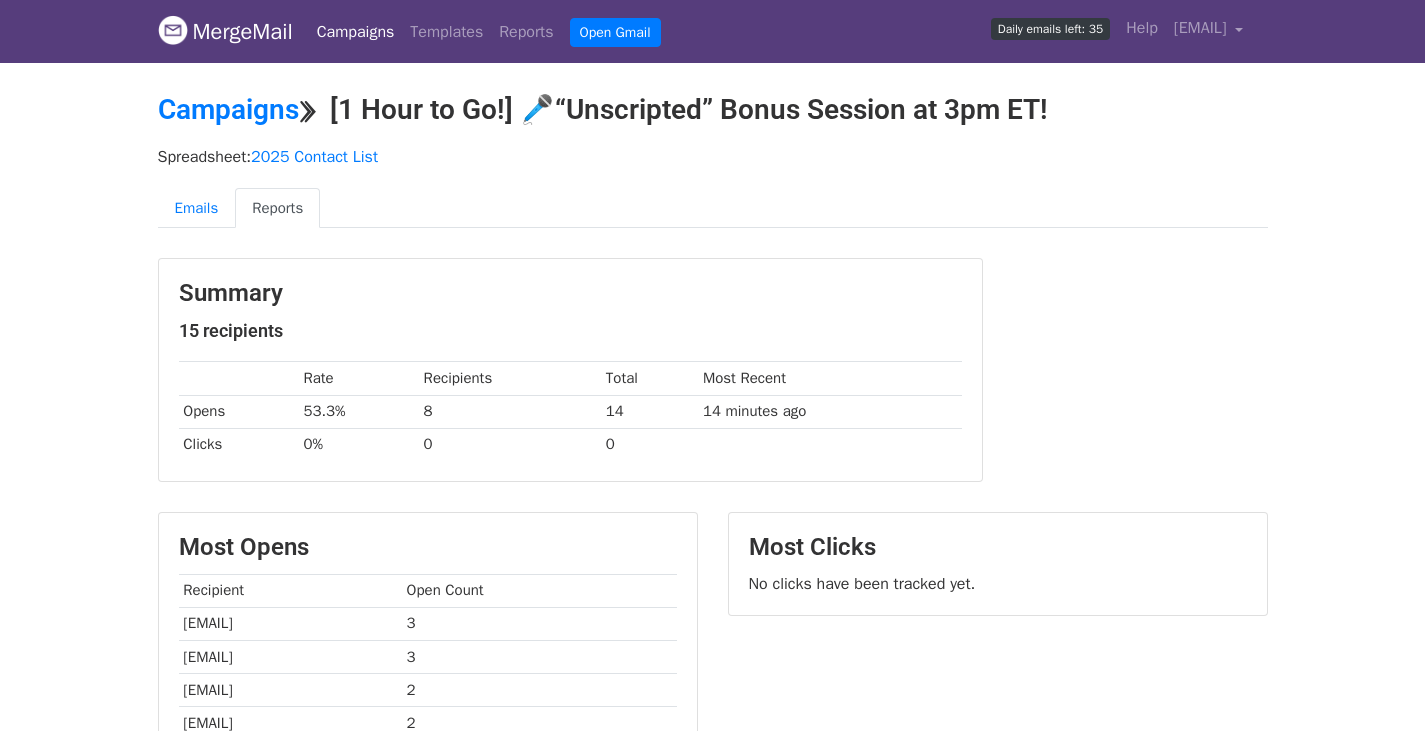 scroll, scrollTop: 0, scrollLeft: 0, axis: both 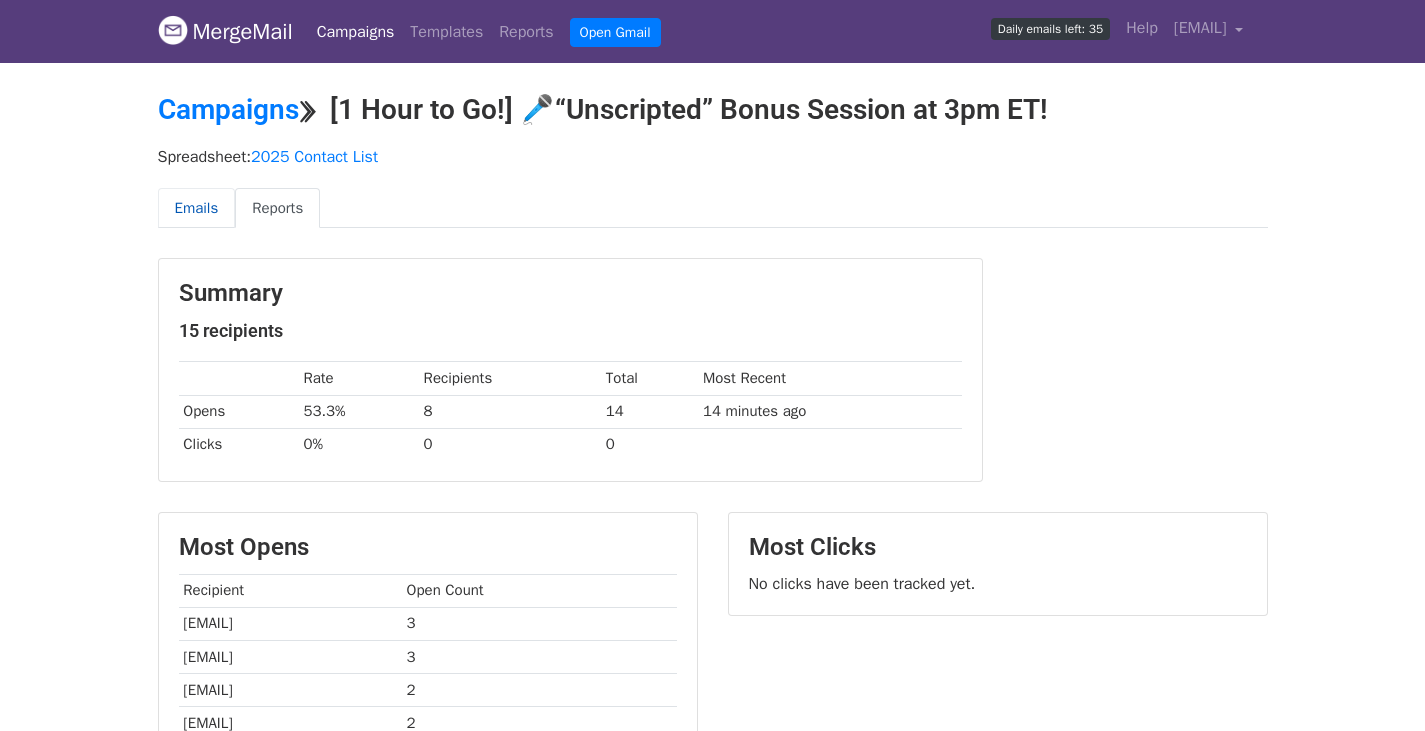 click on "Emails" at bounding box center (197, 208) 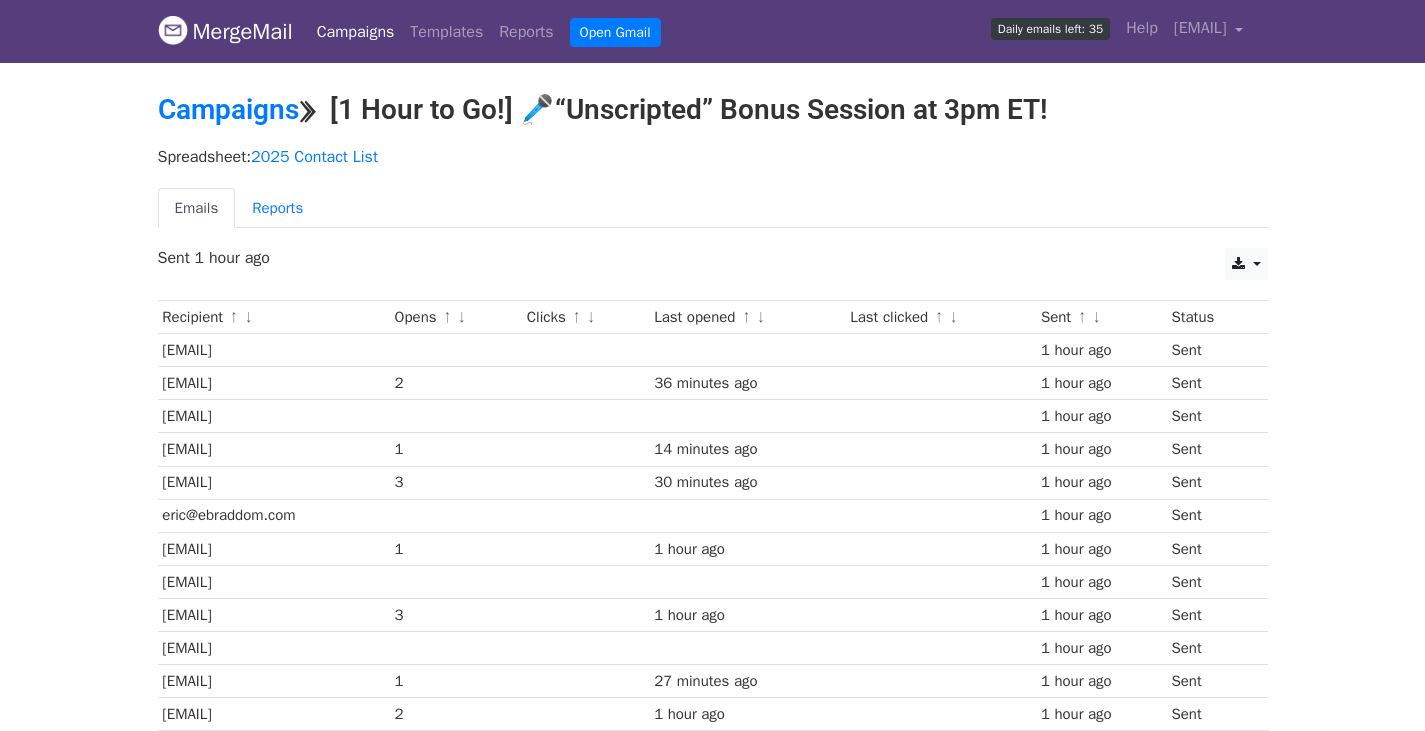 scroll, scrollTop: 0, scrollLeft: 0, axis: both 